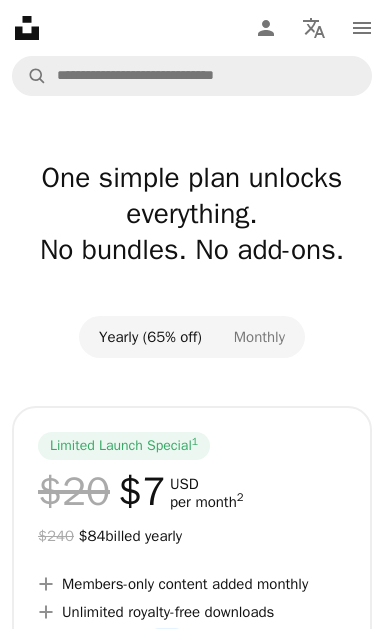 scroll, scrollTop: 0, scrollLeft: 0, axis: both 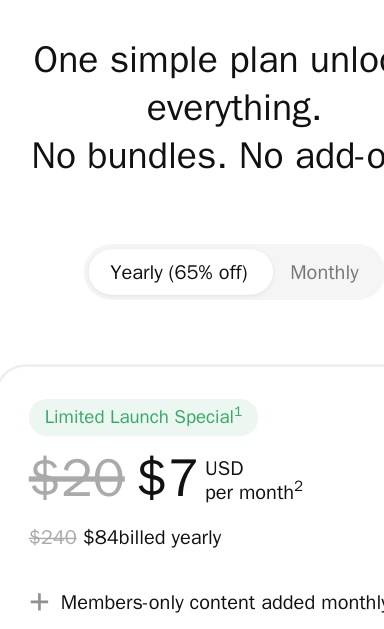 click on "Yearly (65% off)" at bounding box center [150, 337] 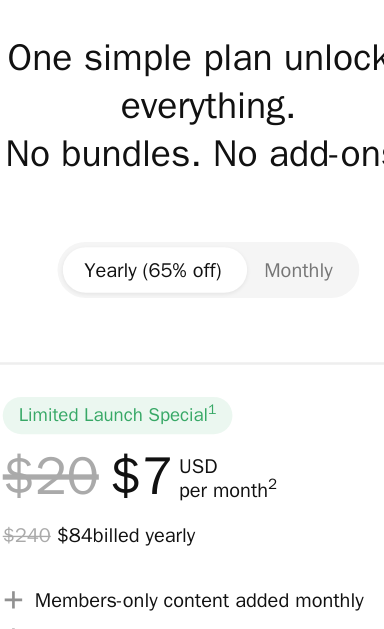 click on "Yearly (65% off)" at bounding box center [150, 337] 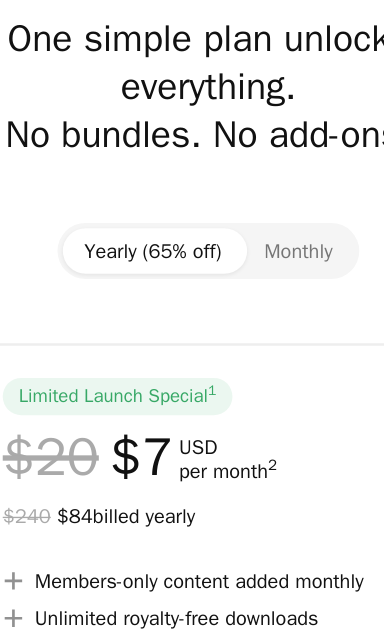 click on "One simple plan unlocks everything. No bundles. No add-ons." at bounding box center [192, 230] 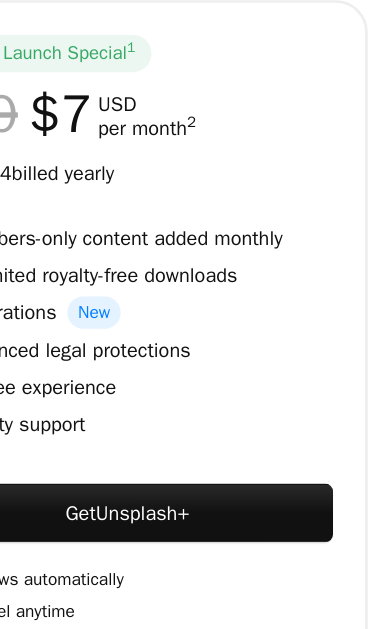 scroll, scrollTop: 0, scrollLeft: 0, axis: both 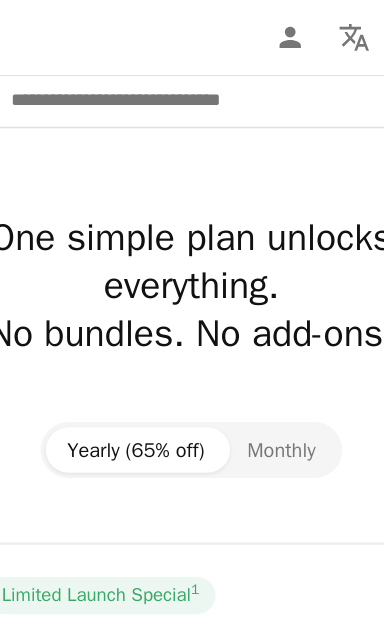 click on "A magnifying glass" at bounding box center [30, 76] 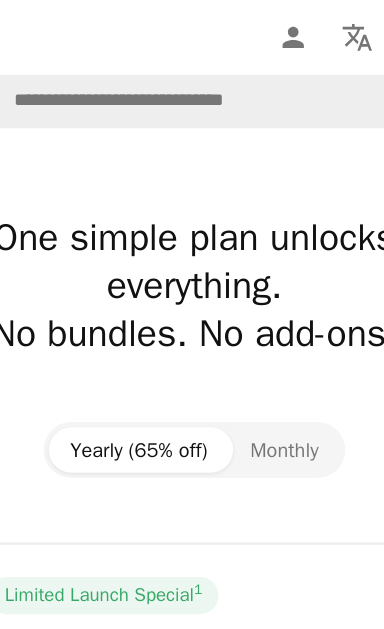 click on "Unsplash logo Unsplash Home A photo Pen Tool A compass A stack of folders Download Person Localization icon navigation menu" at bounding box center (192, 28) 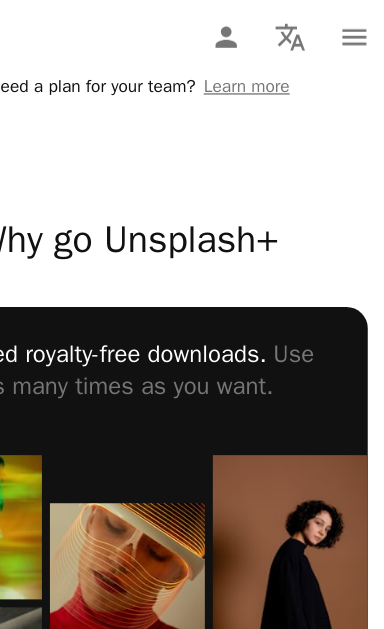click on "Use them as many times as you want." at bounding box center (184, 277) 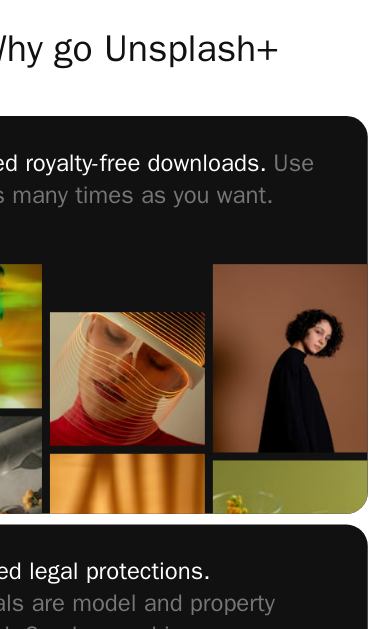 scroll, scrollTop: 640, scrollLeft: 0, axis: vertical 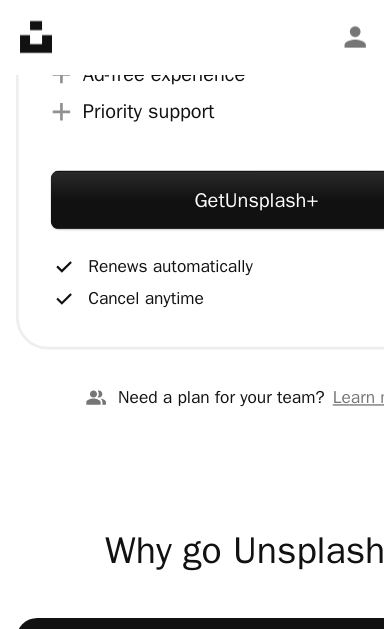 click 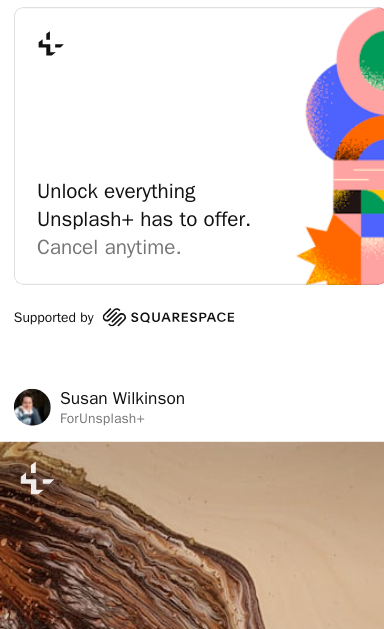 scroll, scrollTop: 0, scrollLeft: 0, axis: both 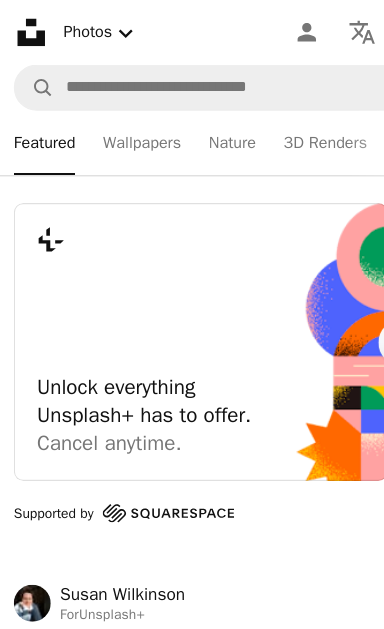 click on "Plus sign for Unsplash+ Unlock everything Unsplash+ has to offer.  Cancel anytime. Upgrade to  Unsplash+" at bounding box center (124, 296) 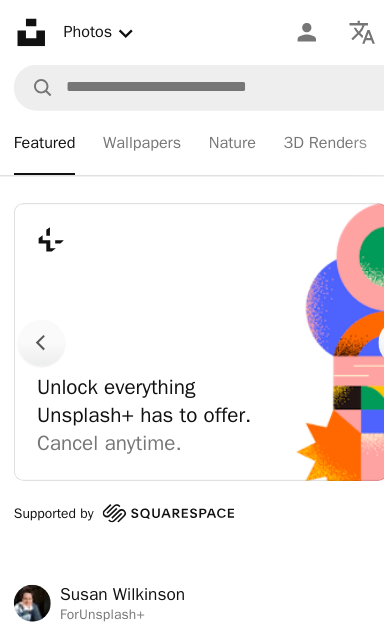 scroll, scrollTop: 0, scrollLeft: 0, axis: both 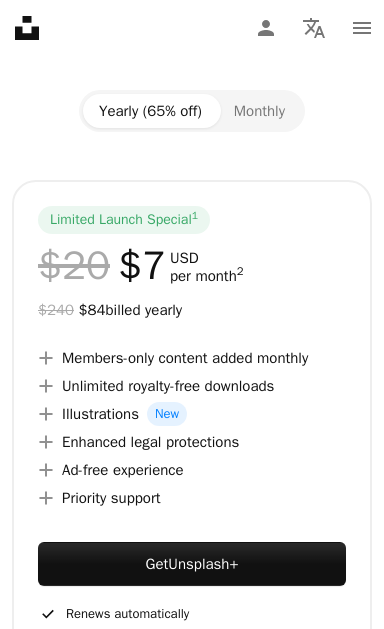 click on "One simple plan unlocks everything. No bundles. No add-ons. Yearly (65% off) Monthly Limited Launch Special 1 $20   $7 USD per month 2 $240   $84  billed yearly A plus sign Members-only content added monthly A plus sign Unlimited royalty-free downloads A plus sign Illustrations  New A plus sign Enhanced legal protections A plus sign Ad-free experience A plus sign Priority support Get  Unsplash+ A checkmark Renews automatically A checkmark Cancel anytime A group of people Need a plan for your team? Learn more" at bounding box center [192, 341] 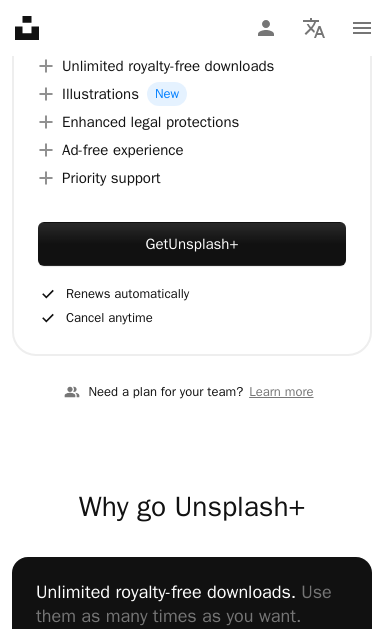 click at bounding box center [70, 878] 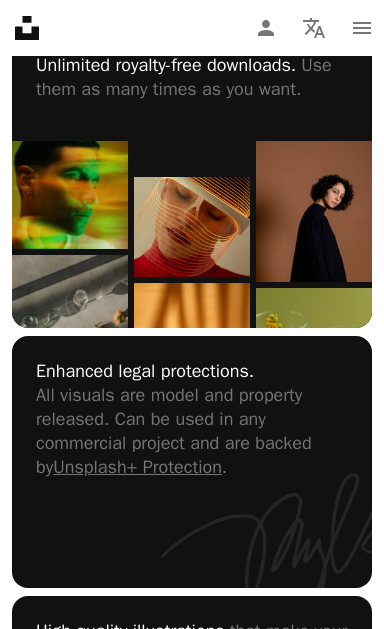 click at bounding box center [70, 351] 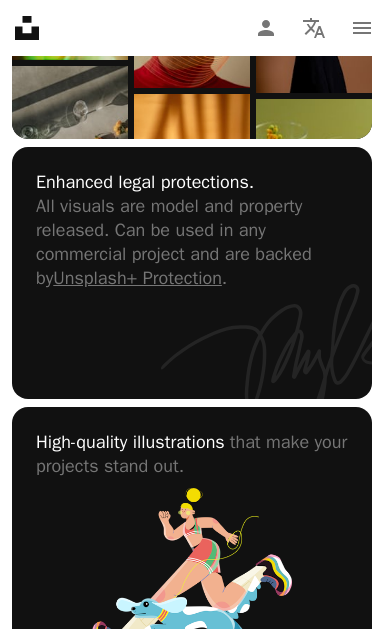 click at bounding box center [70, 162] 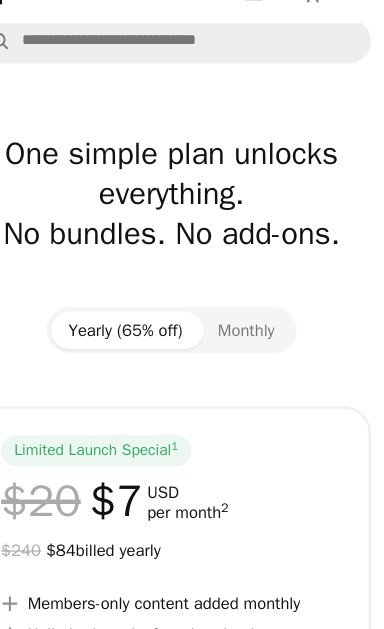 scroll, scrollTop: 0, scrollLeft: 0, axis: both 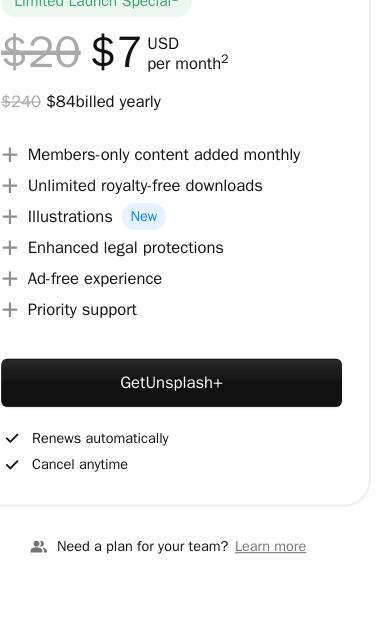 click on "A plus sign Unlimited royalty-free downloads" at bounding box center (192, 228) 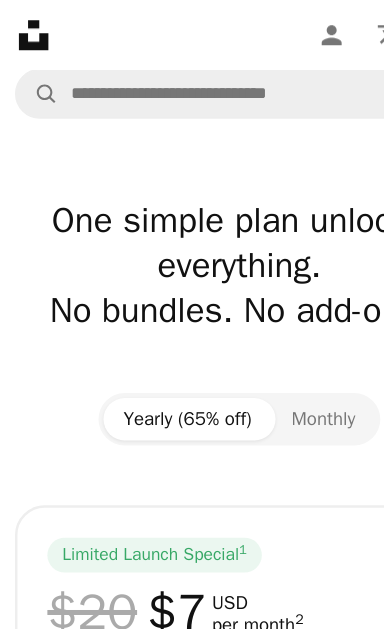 click on "Yearly (65% off) Monthly Limited Launch Special 1 $20   $7 USD per month 2 $240   $84  billed yearly A plus sign Members-only content added monthly A plus sign Unlimited royalty-free downloads A plus sign Illustrations  New A plus sign Enhanced legal protections A plus sign Ad-free experience A plus sign Priority support Get  Unsplash+ A checkmark Renews automatically A checkmark Cancel anytime" at bounding box center (192, 608) 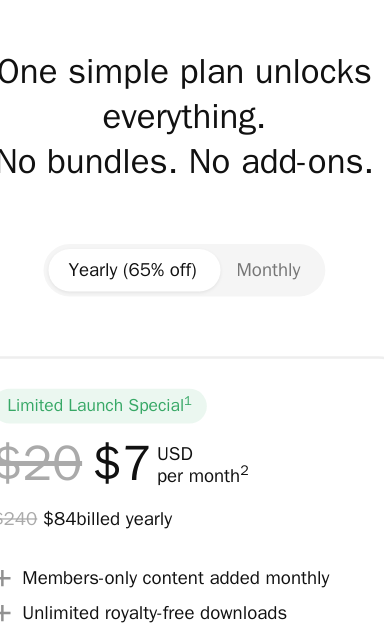 scroll, scrollTop: 215, scrollLeft: 0, axis: vertical 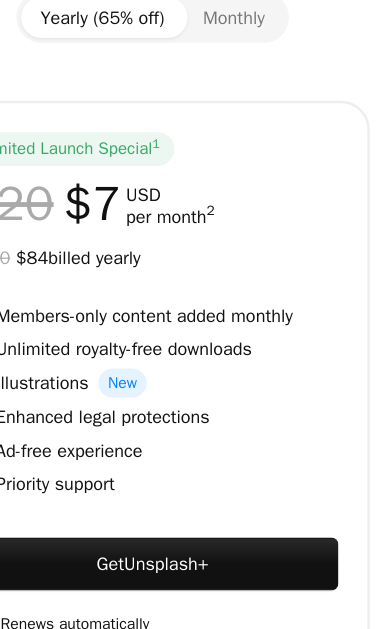 click on "Unsplash logo Unsplash Home" 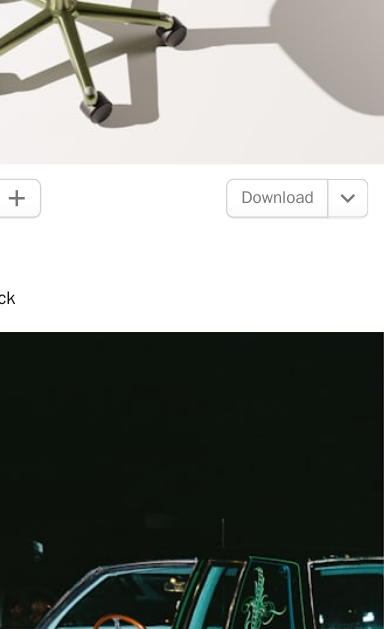 click on "Jack" at bounding box center (192, 357) 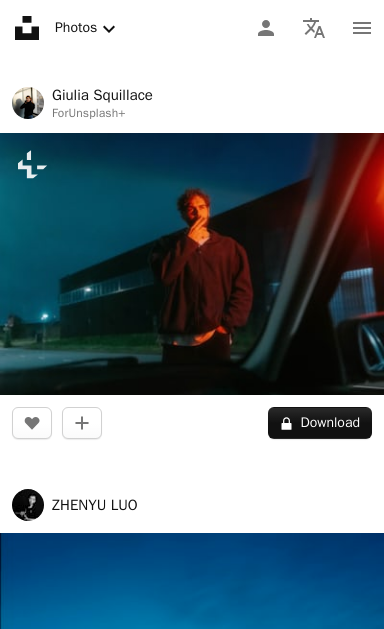 click at bounding box center (192, 264) 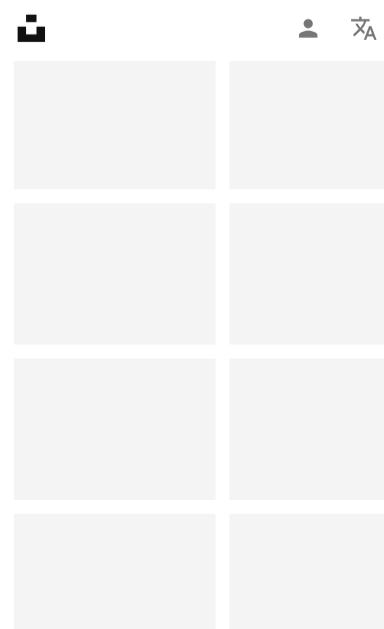 scroll, scrollTop: 1586, scrollLeft: 0, axis: vertical 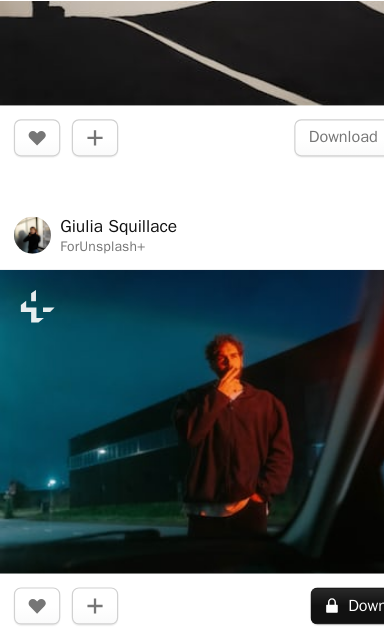click at bounding box center [192, -49] 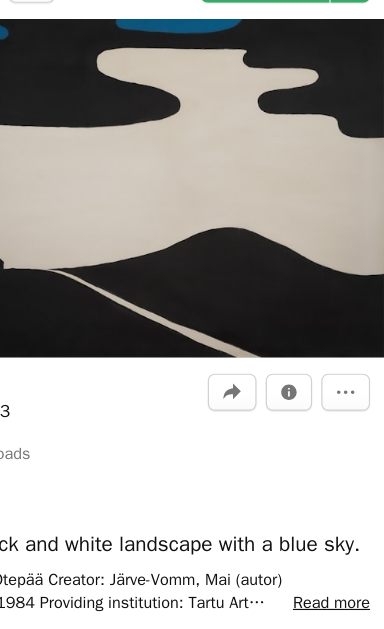 click at bounding box center (192, 200) 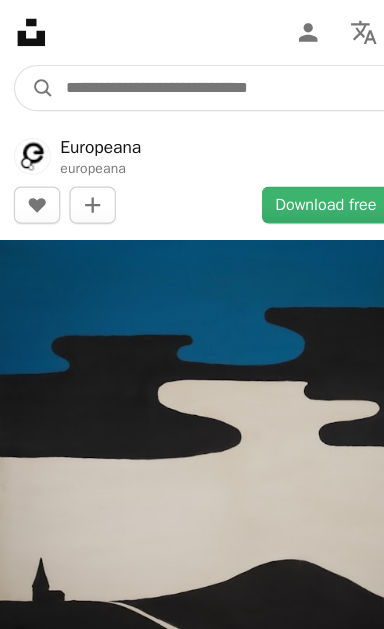 click at bounding box center [209, 76] 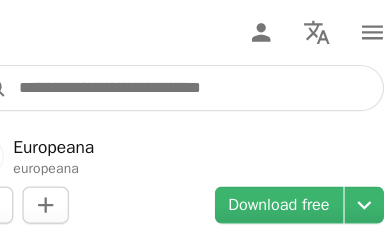 click at bounding box center [209, 76] 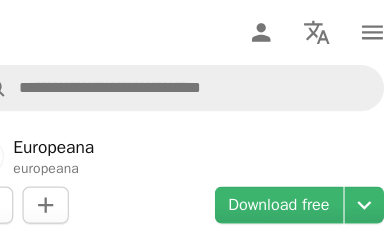 click on "Europeana europeana A heart A plus sign Download free Chevron down" at bounding box center [192, 155] 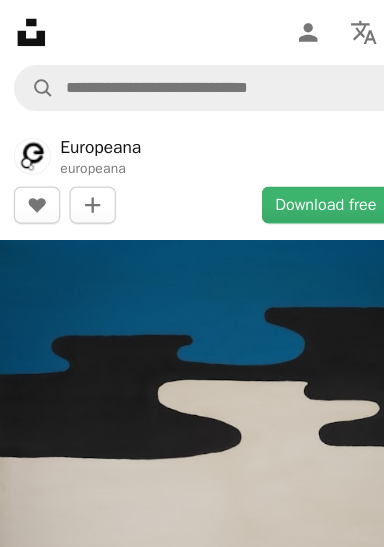 click on "Unsplash logo Unsplash Home A photo Pen Tool A compass A stack of folders Download Person Localization icon navigation menu" at bounding box center (192, 28) 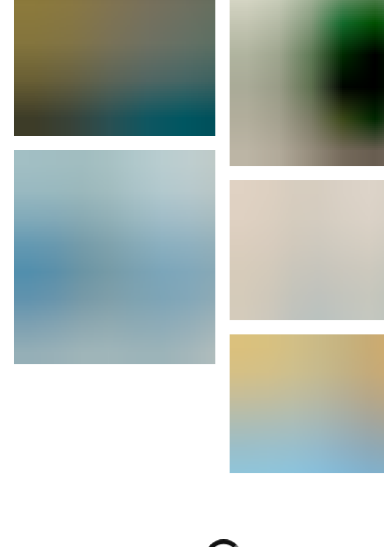 scroll, scrollTop: 4322, scrollLeft: 0, axis: vertical 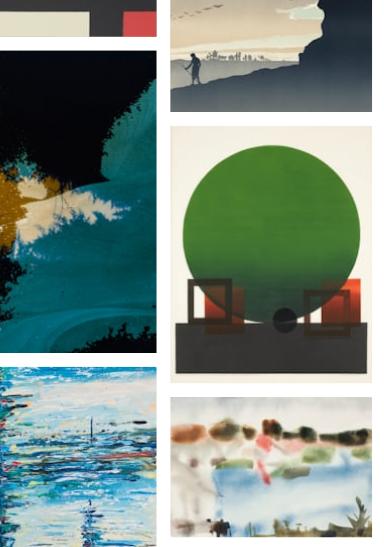 click at bounding box center (99, 18) 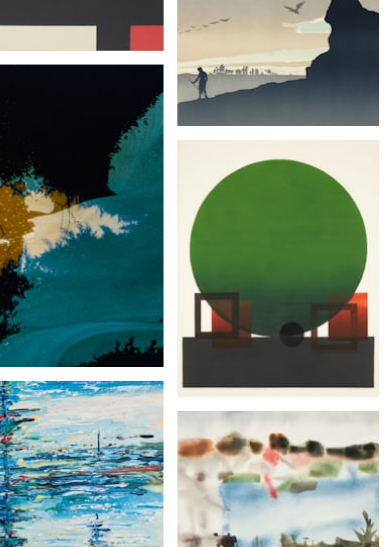 scroll, scrollTop: 0, scrollLeft: 0, axis: both 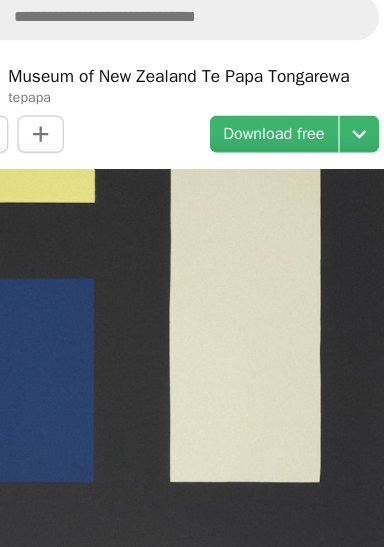 click on "Museum of New Zealand Te Papa Tongarewa" at bounding box center (199, 127) 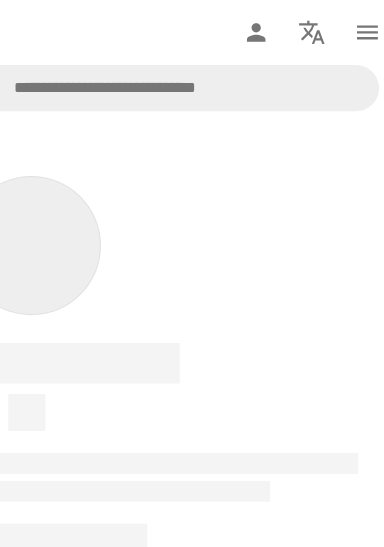 click at bounding box center [72, 212] 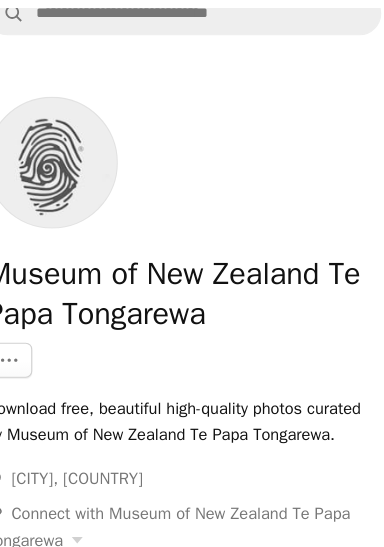 scroll, scrollTop: 111, scrollLeft: 0, axis: vertical 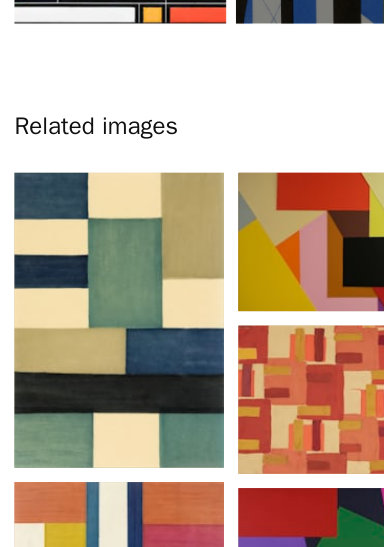 click on "Related images" at bounding box center (192, 198) 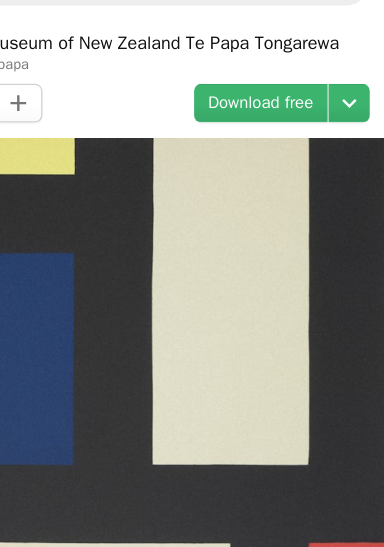 scroll, scrollTop: 0, scrollLeft: 0, axis: both 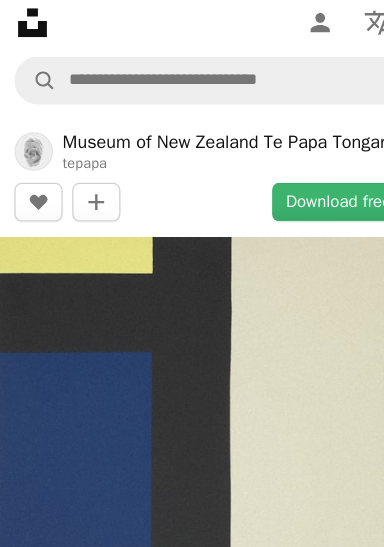 click at bounding box center (192, 398) 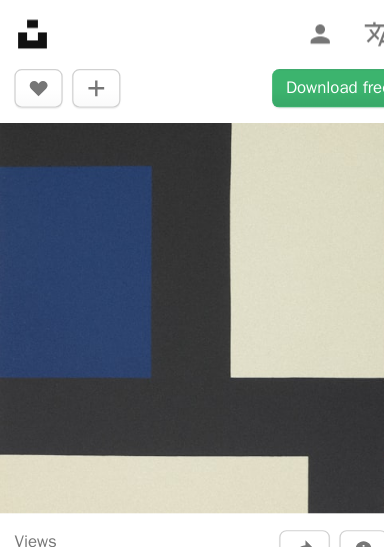 scroll, scrollTop: 0, scrollLeft: 0, axis: both 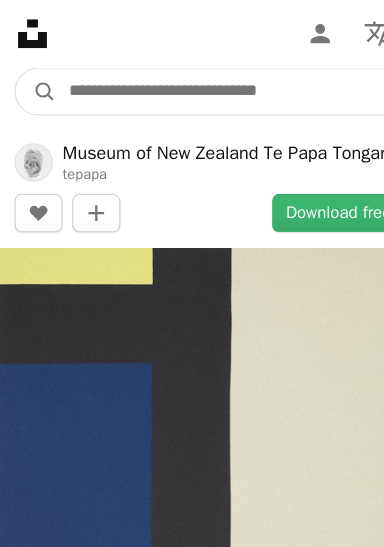 click at bounding box center [209, 76] 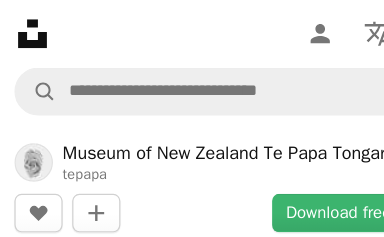 click on "Unsplash logo Unsplash Home A photo Pen Tool A compass A stack of folders Download Person Localization icon navigation menu" at bounding box center (192, 28) 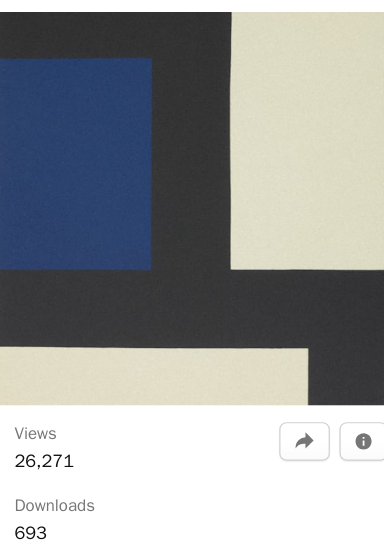 scroll, scrollTop: 0, scrollLeft: 0, axis: both 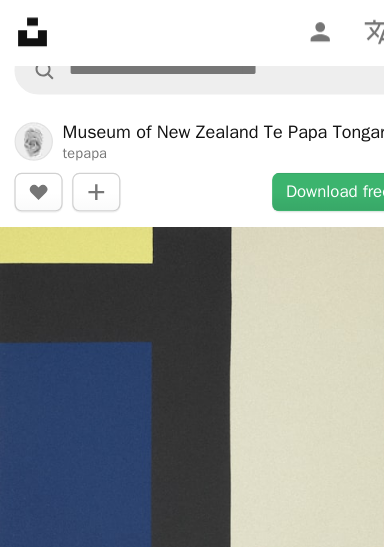 click at bounding box center (192, 382) 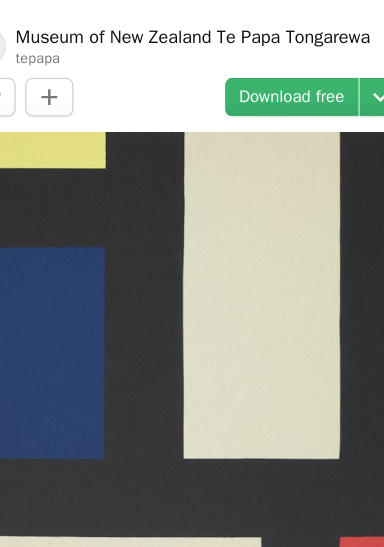 click on "Unsplash logo Unsplash Home A photo Pen Tool A compass A stack of folders Download Person Localization icon navigation menu" at bounding box center [192, 28] 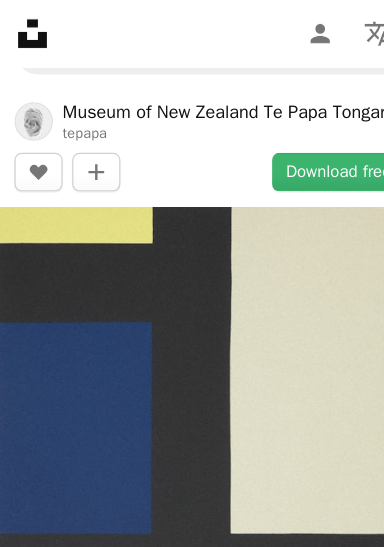 scroll, scrollTop: 0, scrollLeft: 0, axis: both 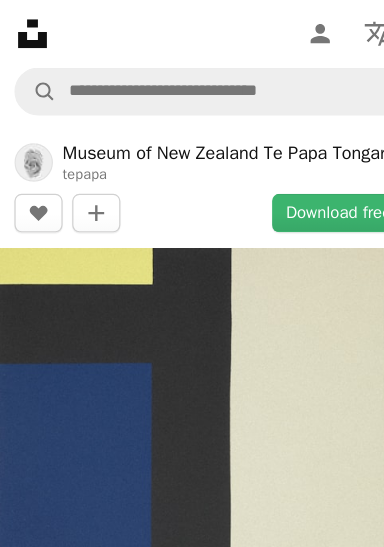 click on "Unsplash logo Unsplash Home A photo Pen Tool A compass A stack of folders Download Person Localization icon navigation menu" at bounding box center [192, 28] 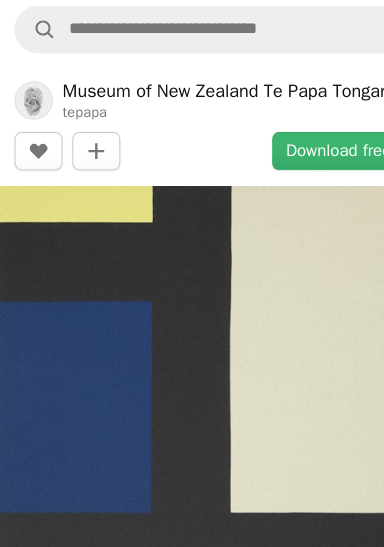 scroll, scrollTop: 5, scrollLeft: 0, axis: vertical 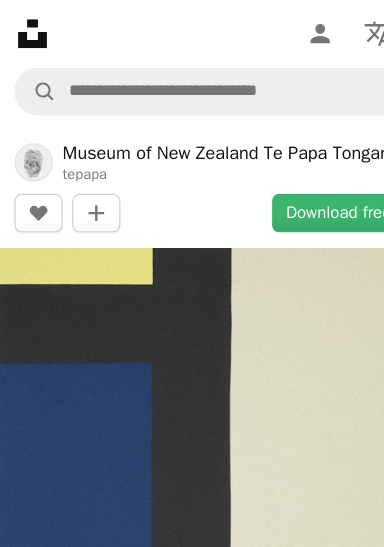 click on "Views 26,271" at bounding box center (110, 626) 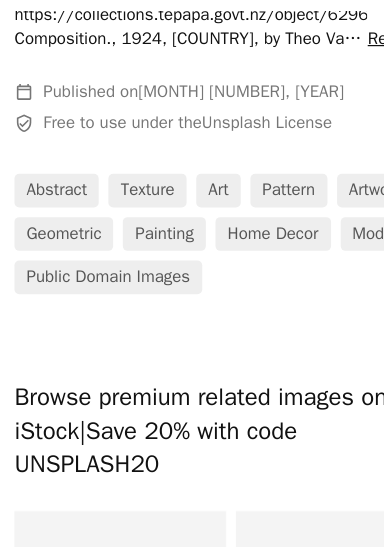 click on "abstract texture art pattern artwork geometric painting home decor modern art Public domain images" at bounding box center [192, 287] 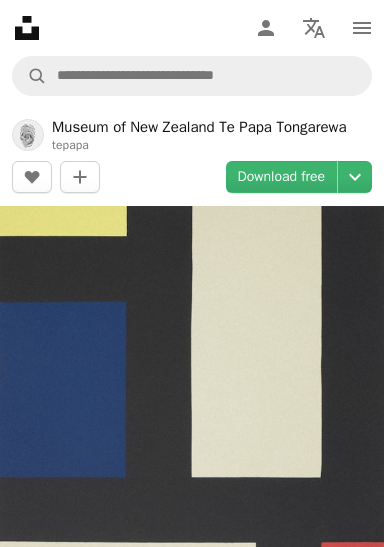 click at bounding box center [192, 398] 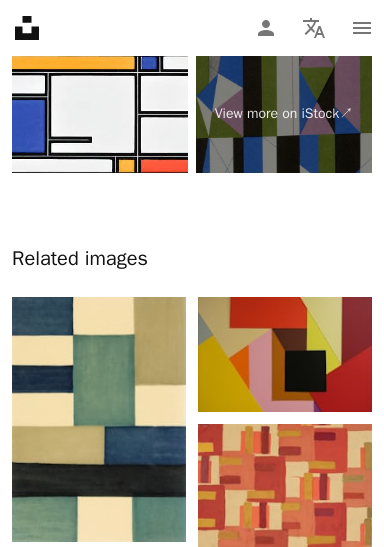 click on "Browse premium related images on iStock  |  Save 20% with code UNSPLASH20 View more on iStock  ↗ Related images" at bounding box center (192, 2231) 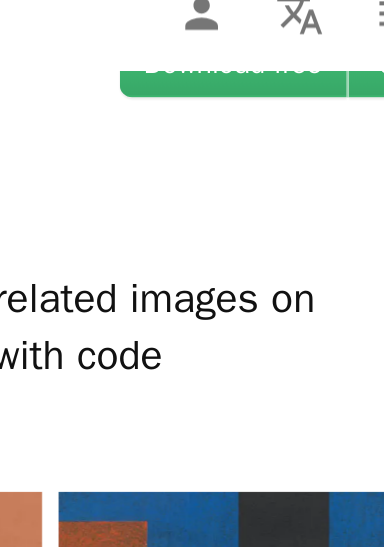 click on "Museum of New Zealand Te Papa Tongarewa tepapa A heart A plus sign Download free Chevron down" at bounding box center [192, 31] 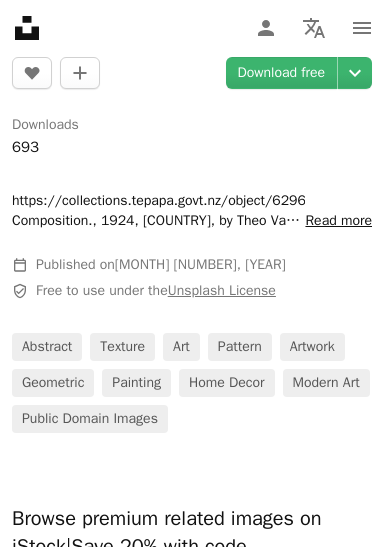 click on "Unsplash License" at bounding box center (222, 290) 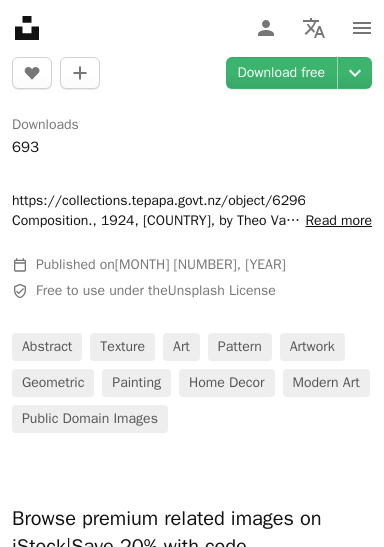 click on "Unsplash License" at bounding box center [222, 290] 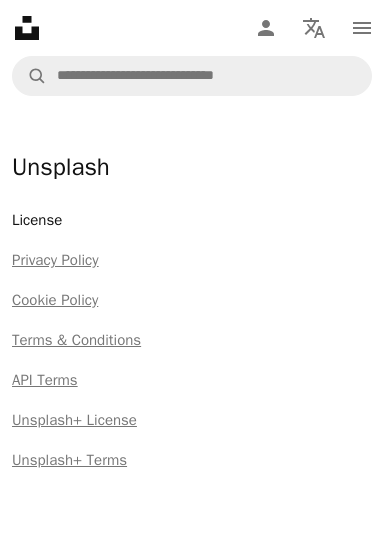 click on "Unsplash" at bounding box center [192, 168] 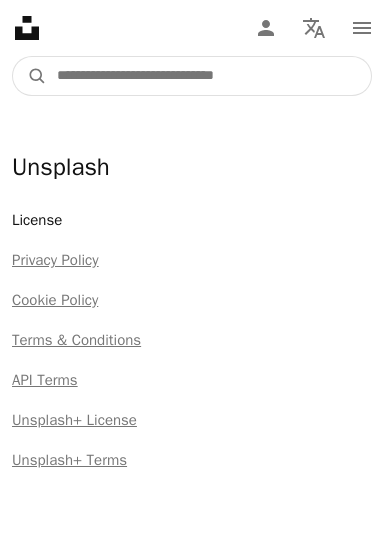 click at bounding box center [209, 76] 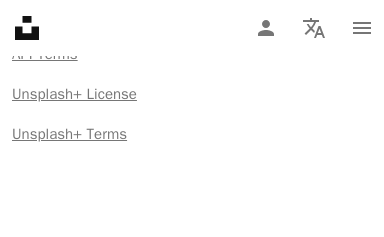click on "Unsplash logo Unsplash Home A photo Pen Tool A compass A stack of folders Download Person Localization icon navigation menu" at bounding box center (192, 28) 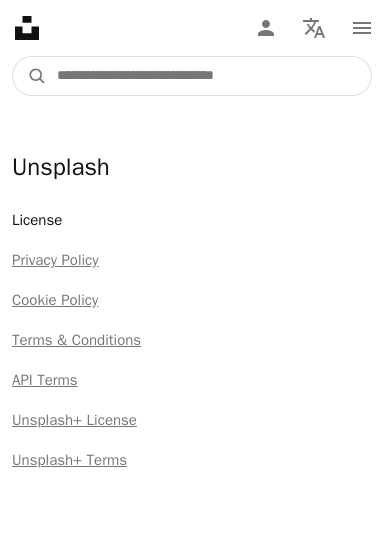 click at bounding box center (209, 76) 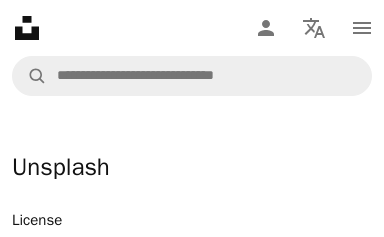 click on "Photo by [FIRST] [LAST] on Unsplash" at bounding box center [192, 836] 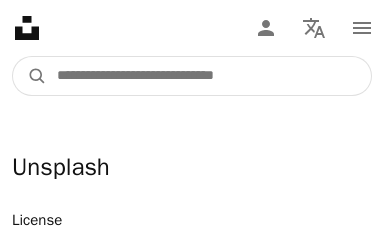 click at bounding box center (209, 76) 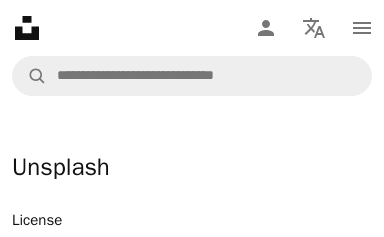 click on "Unsplash" at bounding box center (192, 168) 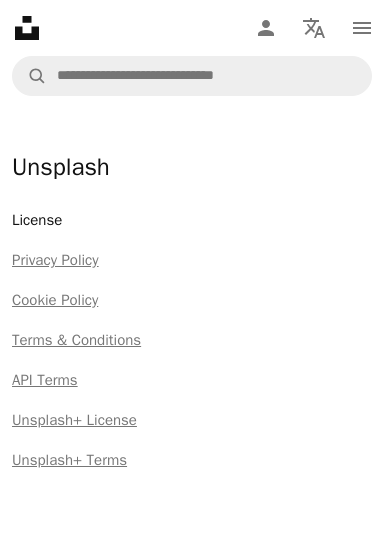 click on "Unsplash logo Unsplash Home A photo Pen Tool A compass A stack of folders Download Person Localization icon navigation menu" at bounding box center (192, 28) 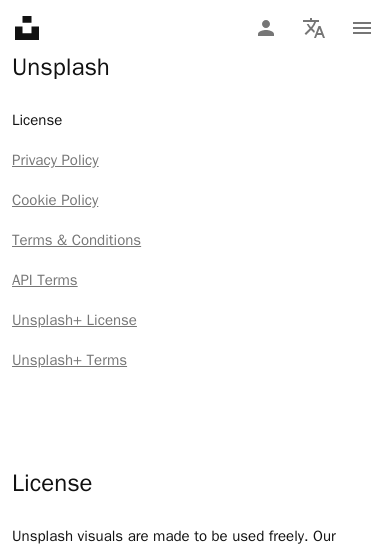 click on "Unsplash" at bounding box center [192, 68] 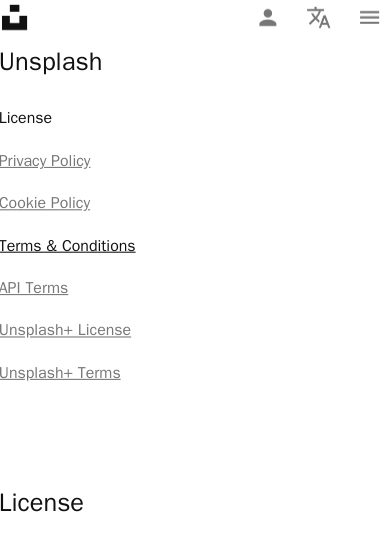 click on "Terms & Conditions" at bounding box center (76, 243) 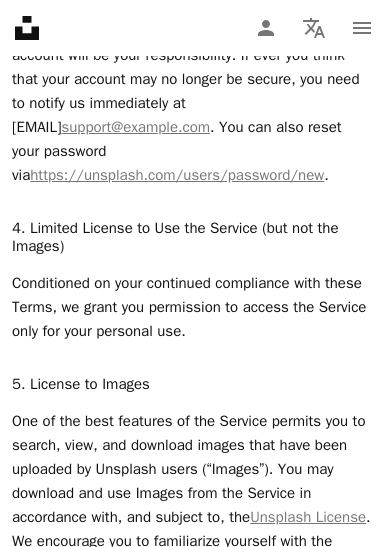 click on "When you use the Service, you have the opportunity to register an account. We suggest you do register an account, because creating an account on the Service gives you access to special features around discovery, downloading, and contributing to the community. If you do, we ask that you give us some information about yourself as part of the registration process, some of which is required in order to register the account. You promise that all the information you provide is accurate and that you will keep it accurate and up-to-date in the future. We also ask you to provide a password to protect the security of your account. You are responsible for keeping your password safe and confidential. Any activity that happens under your account will be your responsibility. If ever you think that your account may no longer be secure, you need to notify us immediately at support@[EXAMPLE_DOMAIN].com . You can also reset your password via https://unsplash.com/users/password/new ." at bounding box center (192, -53) 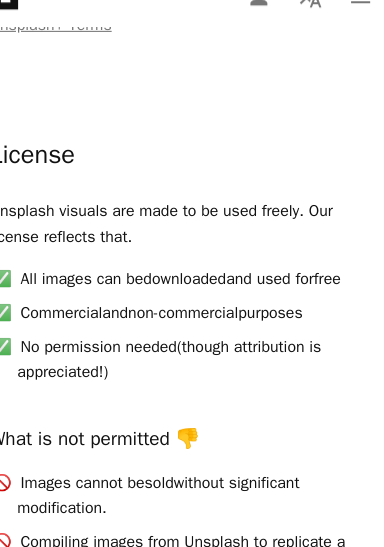 click on "License Unsplash visuals are made to be used freely. Our license reflects that. All images can be  downloaded  and used for  free Commercial  and  non-commercial  purposes No permission needed  (though attribution is appreciated!) What is not permitted 👎 Images cannot be  sold  without significant modification. Compiling images from Unsplash to replicate a similar or competing service. Tip: How to give attribution ✏️ Even though attribution isn’t required, Unsplash photographers appreciate it as it provides exposure to their work and encourages them to continue sharing. Photo by  Jeremy Bishop  on  Unsplash Longform Unsplash grants you an irrevocable, nonexclusive, worldwide copyright license to download, copy, modify, distribute, perform, and use images from Unsplash for free, including for commercial purposes, without permission from or attributing the photographer or Unsplash. This license does not include the right to compile images from Unsplash to replicate a similar or competing service. ." at bounding box center (192, 630) 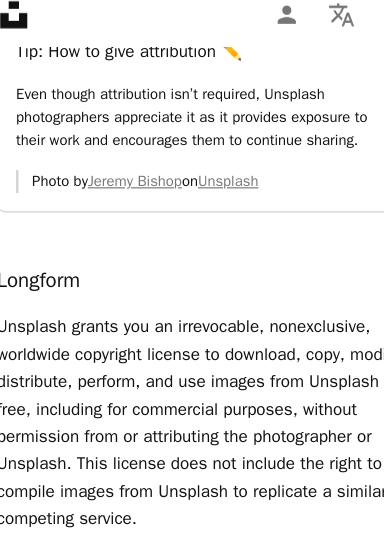 scroll, scrollTop: 984, scrollLeft: 0, axis: vertical 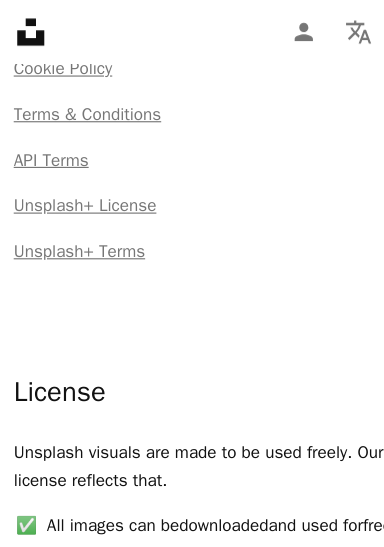 click on "Cookie Policy" at bounding box center [192, 60] 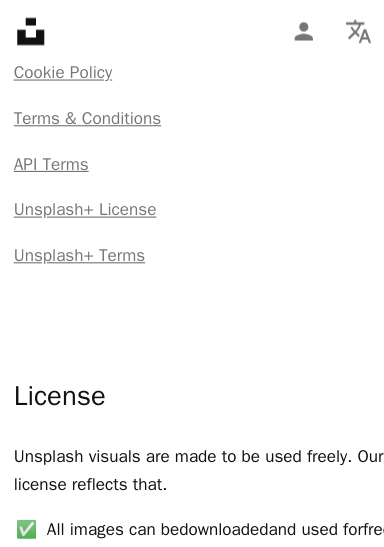 click on "Cookie Policy" at bounding box center (192, 64) 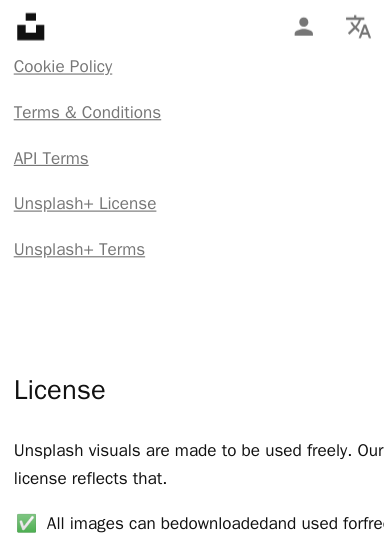 click on "Unsplash+ License" at bounding box center (192, 183) 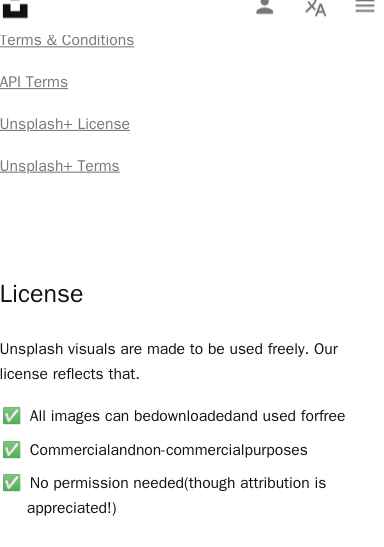 scroll, scrollTop: 0, scrollLeft: 0, axis: both 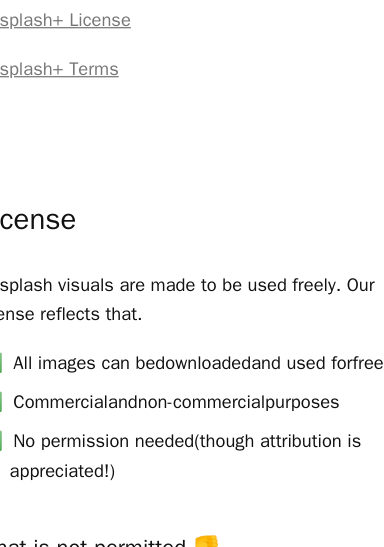 click on "Unsplash License Privacy Policy Cookie Policy Terms & Conditions API Terms Unsplash+ License Unsplash+ Terms" at bounding box center (192, 11) 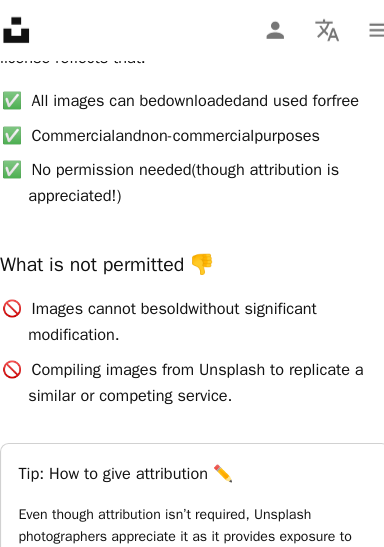 scroll, scrollTop: 592, scrollLeft: 0, axis: vertical 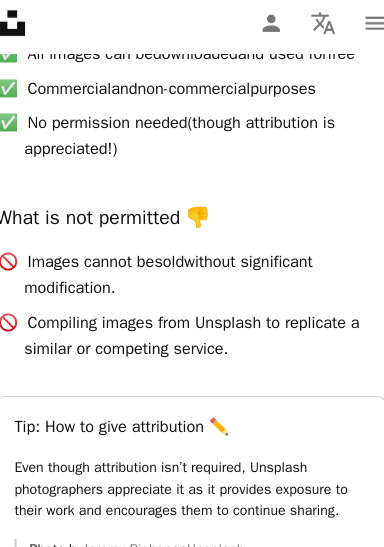 click on "Images cannot be  sold  without significant modification." at bounding box center [205, 260] 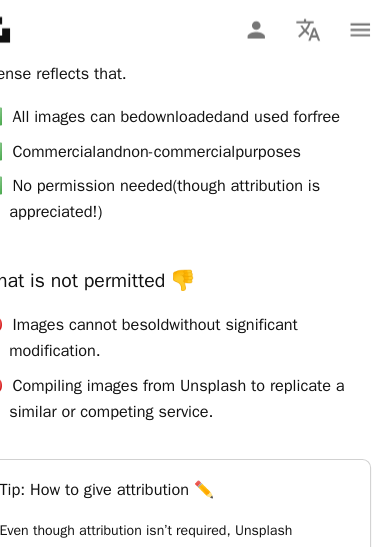 scroll, scrollTop: 857, scrollLeft: 0, axis: vertical 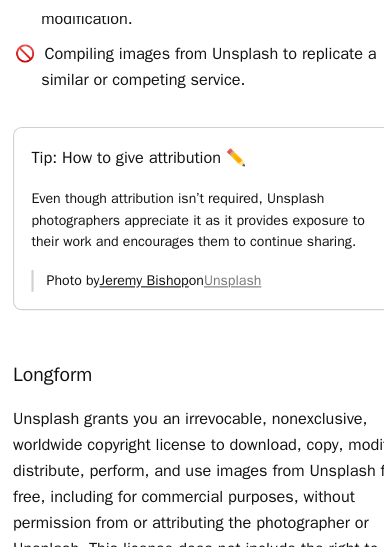 click on "Jeremy Bishop" at bounding box center [133, 300] 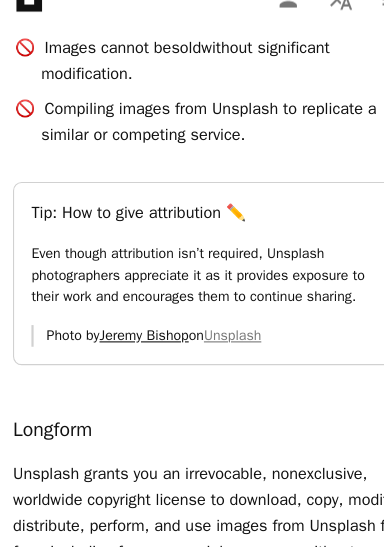 scroll, scrollTop: 822, scrollLeft: 0, axis: vertical 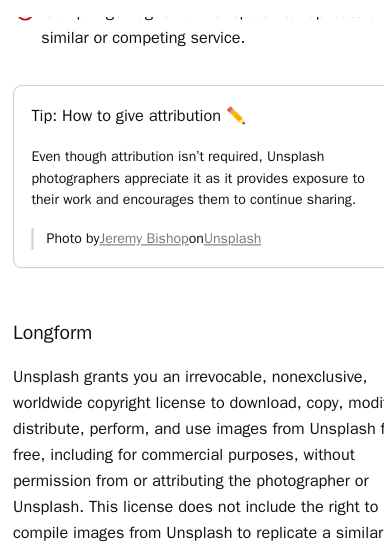 click on "Unsplash visuals are made to be used freely. Our license reflects that. All images can be  downloaded  and used for  free Commercial  and  non-commercial  purposes No permission needed  (though attribution is appreciated!) What is not permitted 👎 Images cannot be  sold  without significant modification. Compiling images from Unsplash to replicate a similar or competing service. Tip: How to give attribution ✏️ Even though attribution isn’t required, Unsplash photographers appreciate it as it provides exposure to their work and encourages them to continue sharing. Photo by  Jeremy Bishop  on  Unsplash Longform Unsplash grants you an irrevocable, nonexclusive, worldwide copyright license to download, copy, modify, distribute, perform, and use images from Unsplash for free, including for commercial purposes, without permission from or attributing the photographer or Unsplash. This license does not include the right to compile images from Unsplash to replicate a similar or competing service. Questions?  [WEBSITE]" at bounding box center (192, 167) 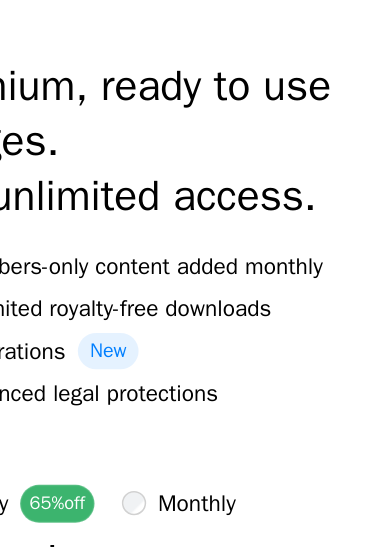 scroll, scrollTop: 225, scrollLeft: 0, axis: vertical 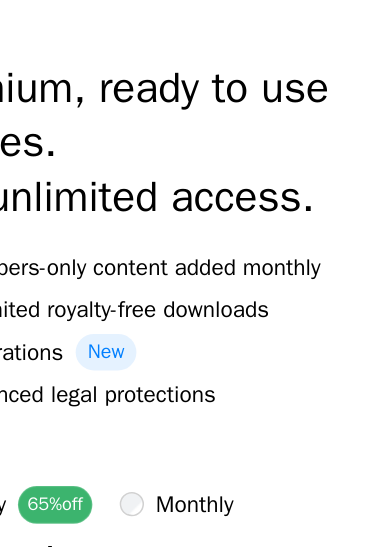 click on "Premium, ready to use images. Get unlimited access." at bounding box center (192, 134) 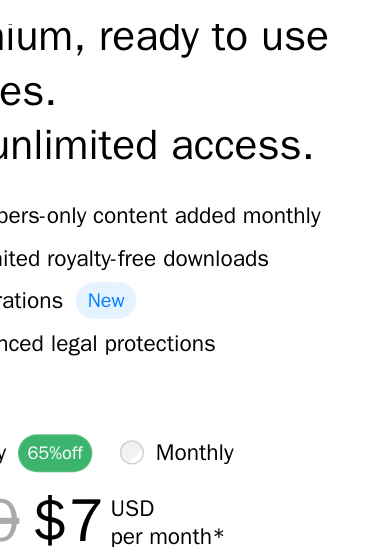 scroll, scrollTop: 0, scrollLeft: 0, axis: both 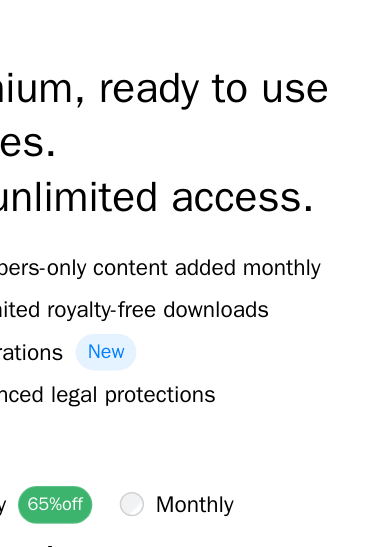click on "Premium, ready to use images. Get unlimited access. A plus sign Members-only content added monthly A plus sign Unlimited royalty-free downloads A plus sign Illustrations  New A plus sign Enhanced legal protections yearly 65%  off monthly $20   $7 USD per month * Get  Unsplash+ * When paid annually, billed upfront  $84 Taxes where applicable. Renews automatically. Cancel anytime." at bounding box center (192, 318) 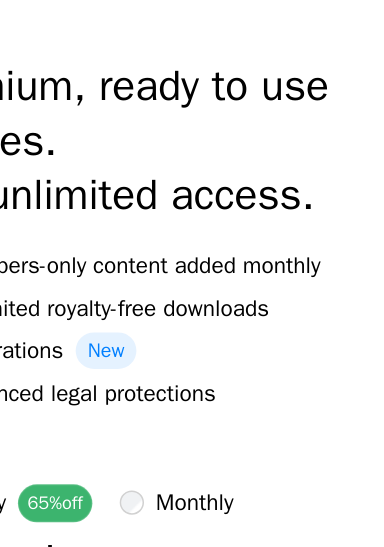 scroll, scrollTop: 5, scrollLeft: 0, axis: vertical 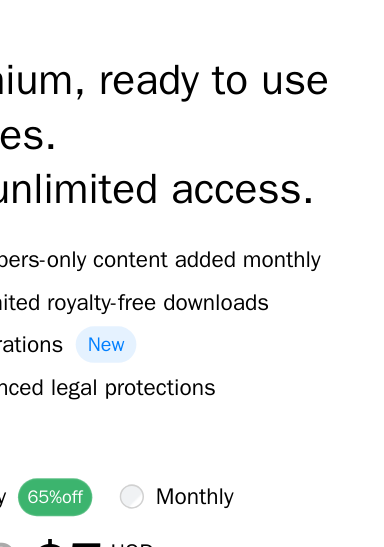 click on "Premium, ready to use images. Get unlimited access. A plus sign Members-only content added monthly A plus sign Unlimited royalty-free downloads A plus sign Illustrations  New A plus sign Enhanced legal protections yearly 65%  off monthly $20   $7 USD per month * Get  Unsplash+ * When paid annually, billed upfront  $84 Taxes where applicable. Renews automatically. Cancel anytime." at bounding box center [192, 313] 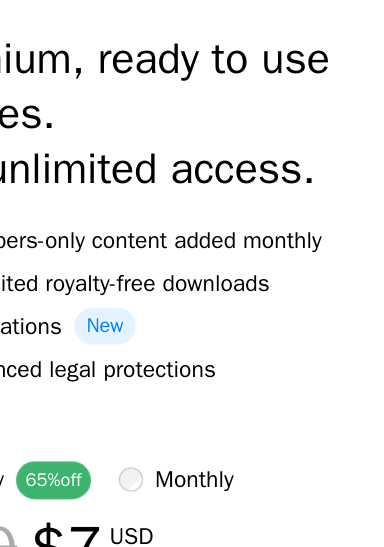 scroll, scrollTop: 225, scrollLeft: 0, axis: vertical 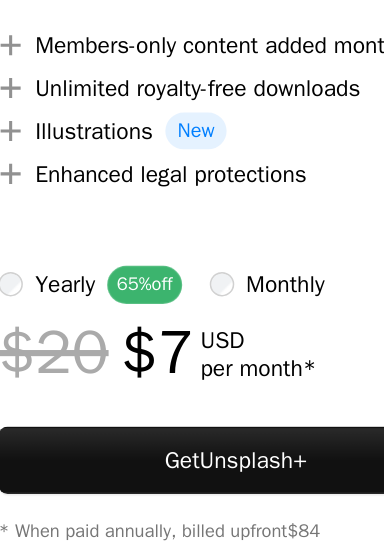 click on "A plus sign Members-only content added monthly A plus sign Unlimited royalty-free downloads A plus sign Illustrations  New A plus sign Enhanced legal protections" at bounding box center (192, 224) 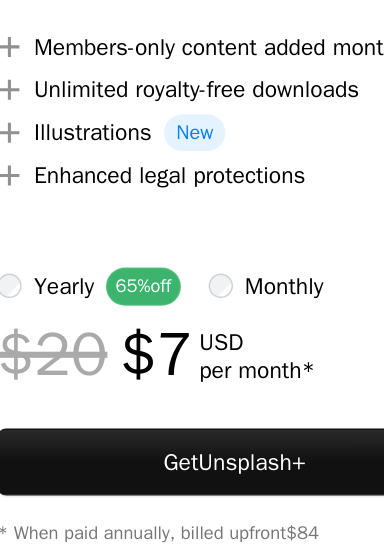 click at bounding box center (192, 302) 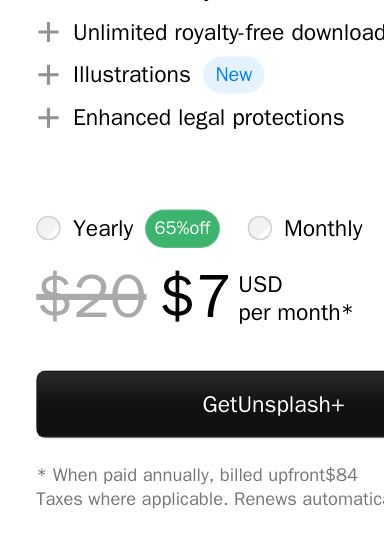 scroll, scrollTop: 225, scrollLeft: 0, axis: vertical 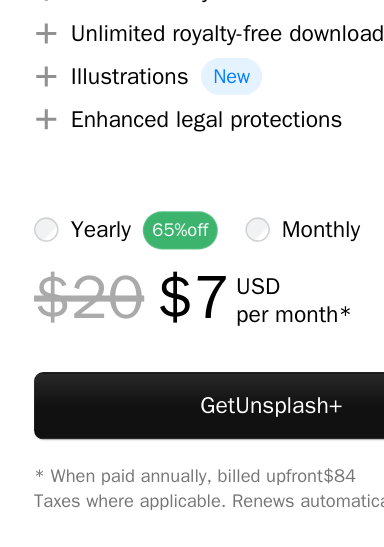 click on "A plus sign Members-only content added monthly A plus sign Unlimited royalty-free downloads A plus sign Illustrations  New A plus sign Enhanced legal protections" at bounding box center [192, 224] 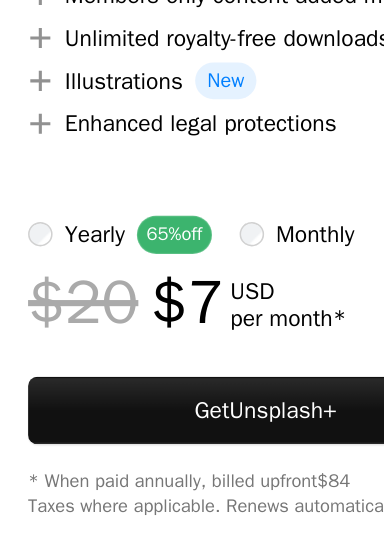 scroll, scrollTop: 48, scrollLeft: 0, axis: vertical 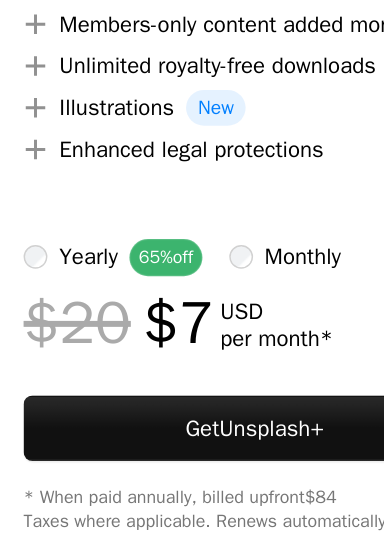 click at bounding box center (192, 302) 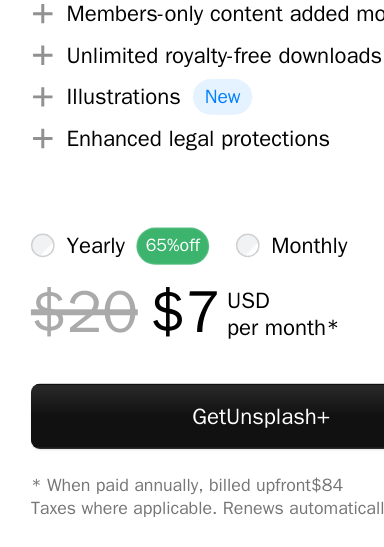 scroll, scrollTop: 220, scrollLeft: 0, axis: vertical 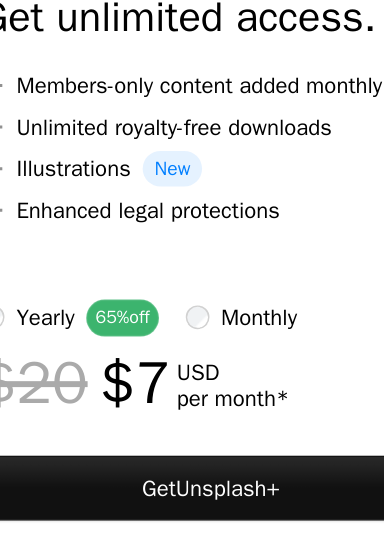 click at bounding box center [192, 162] 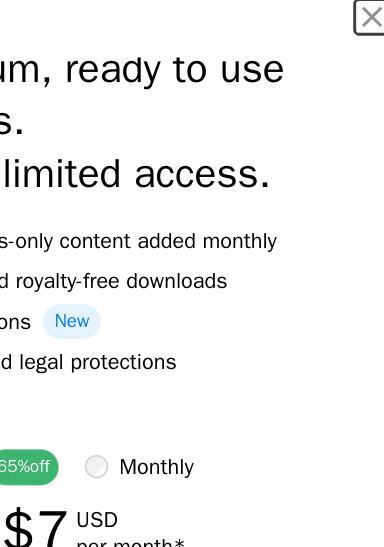scroll, scrollTop: 212, scrollLeft: 0, axis: vertical 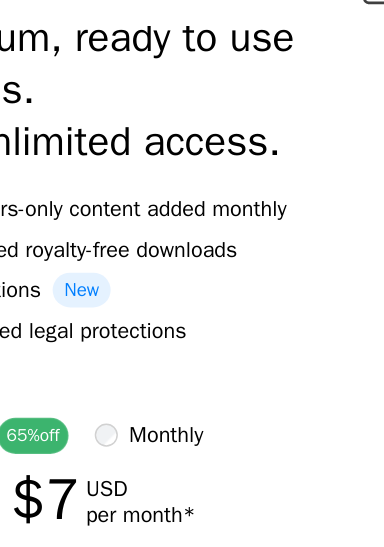 click on "A plus sign Members-only content added monthly" at bounding box center [192, 182] 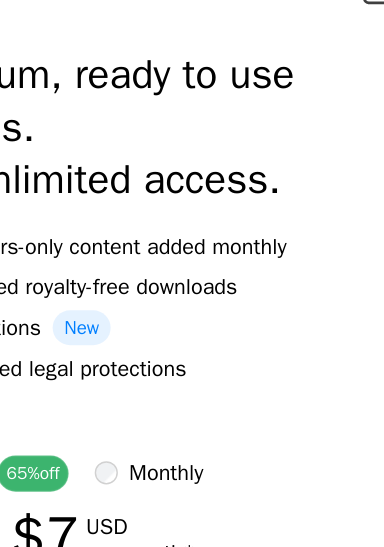 click on "Premium, ready to use images. Get unlimited access. A plus sign Members-only content added monthly A plus sign Unlimited royalty-free downloads A plus sign Illustrations  New A plus sign Enhanced legal protections yearly 65%  off monthly $20   $7 USD per month * Get  Unsplash+ * When paid annually, billed upfront  $84 Taxes where applicable. Renews automatically. Cancel anytime." at bounding box center (192, 310) 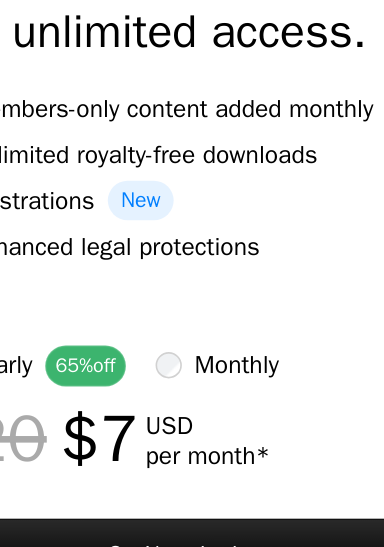 scroll, scrollTop: 205, scrollLeft: 0, axis: vertical 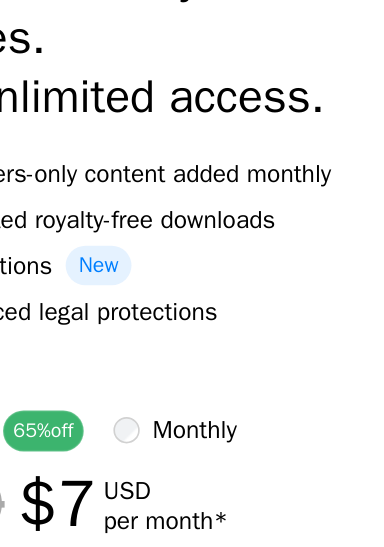click on "A plus sign Unlimited royalty-free downloads" at bounding box center [192, 210] 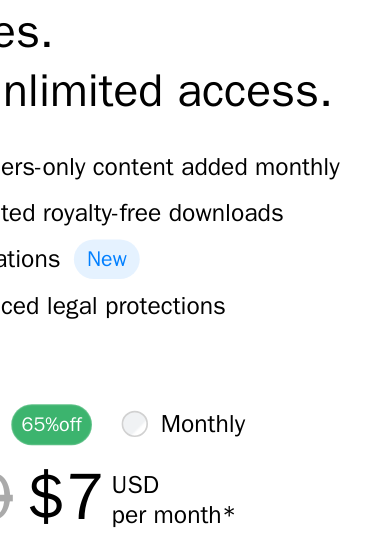 scroll, scrollTop: 48, scrollLeft: 0, axis: vertical 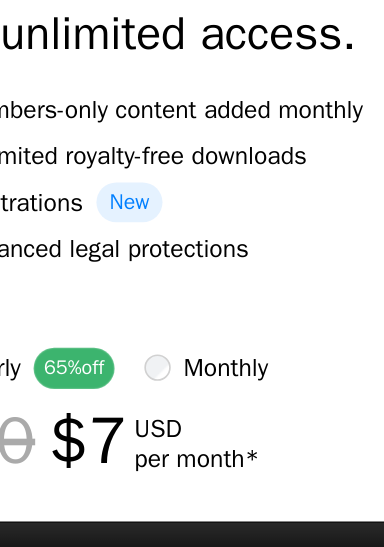 click on "New" at bounding box center [153, 238] 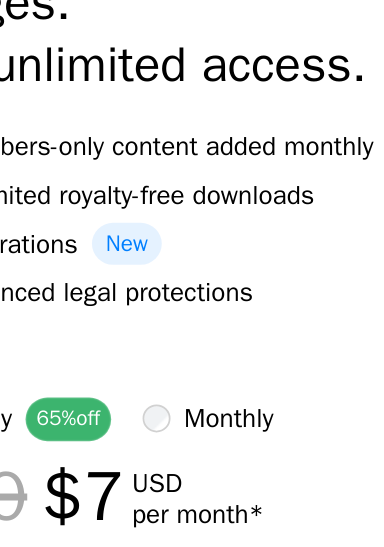 scroll, scrollTop: 12, scrollLeft: 0, axis: vertical 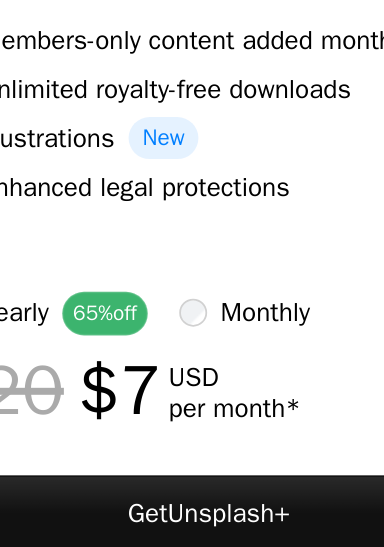 click at bounding box center (192, 302) 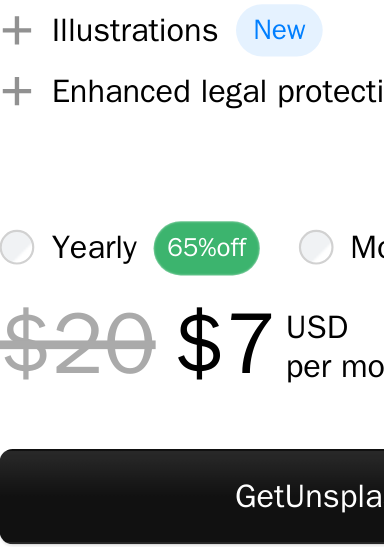 scroll, scrollTop: 202, scrollLeft: 0, axis: vertical 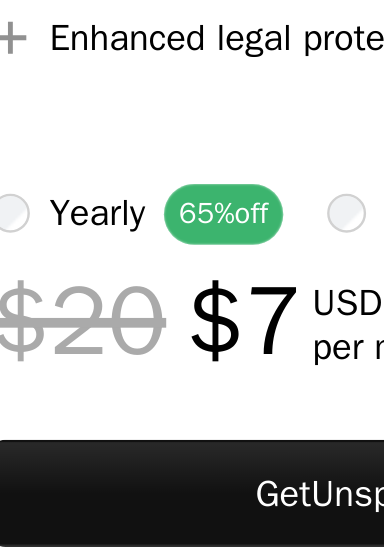 click at bounding box center (192, 305) 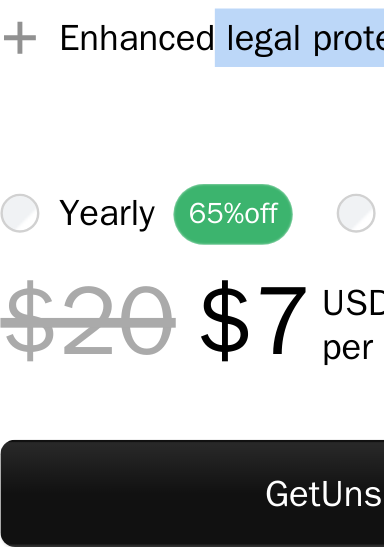 scroll, scrollTop: 15, scrollLeft: 0, axis: vertical 